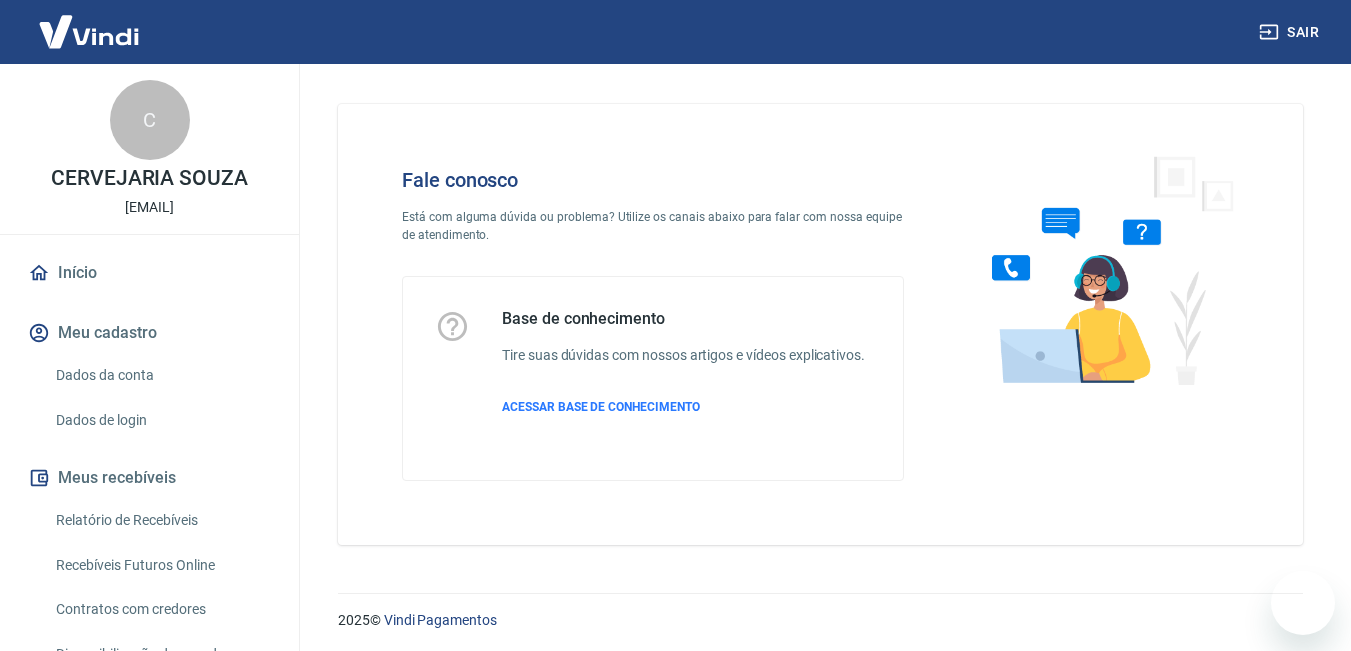 scroll, scrollTop: 4, scrollLeft: 0, axis: vertical 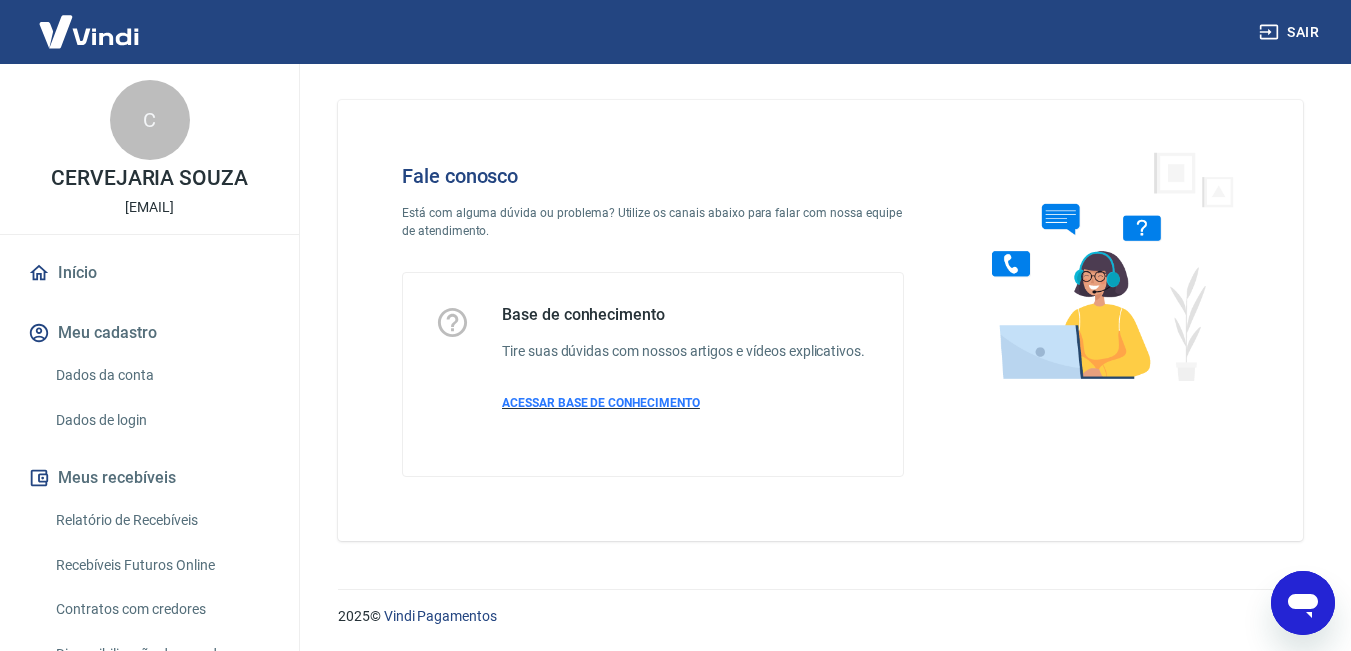 click on "ACESSAR BASE DE CONHECIMENTO" at bounding box center [683, 403] 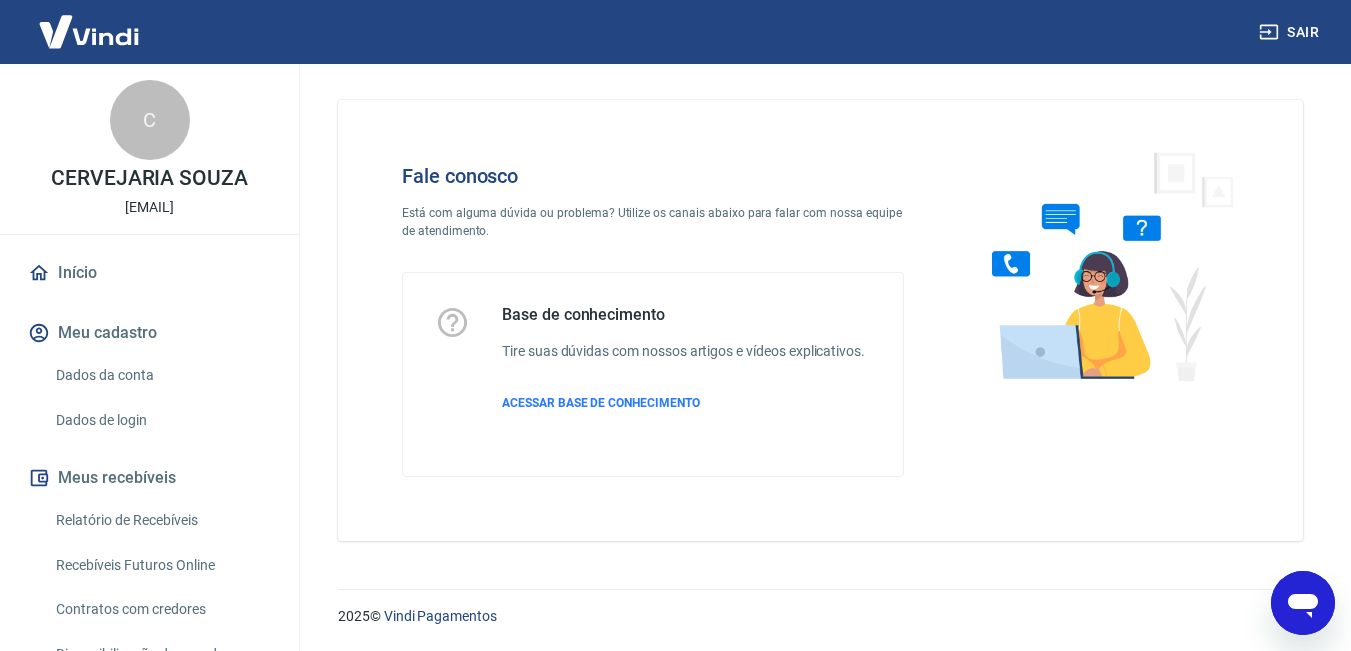 click on "Início" at bounding box center [149, 273] 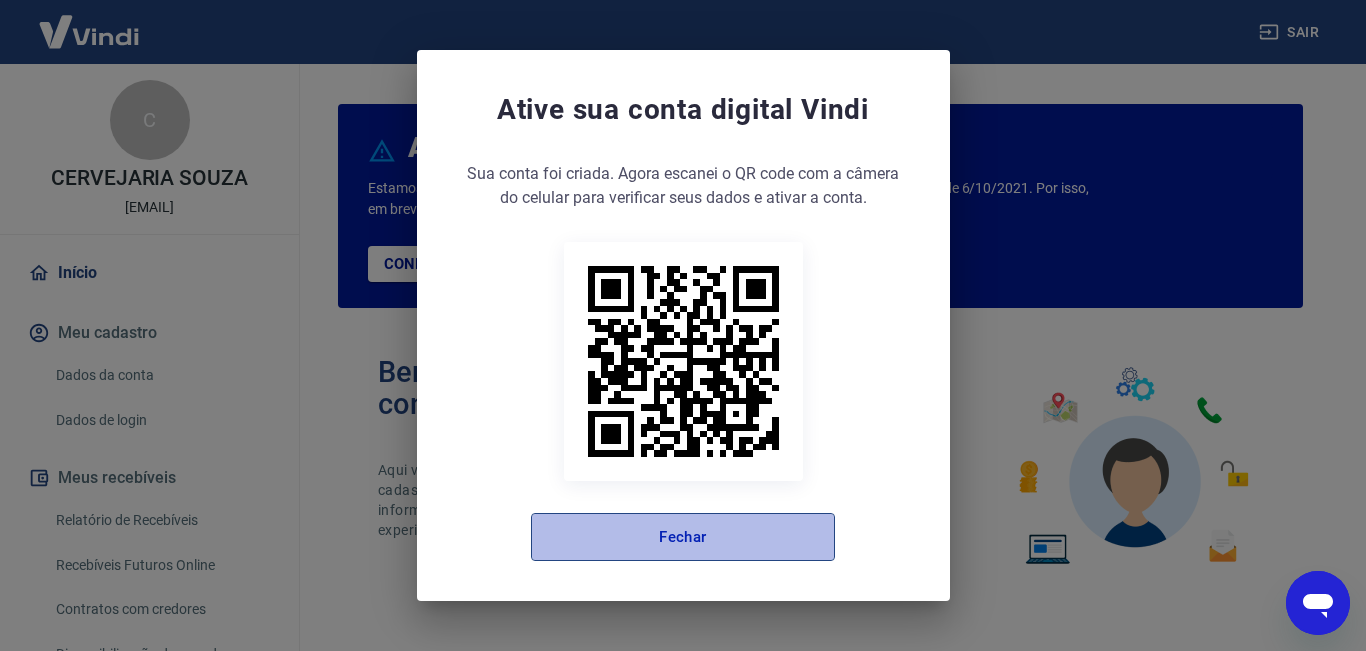 click on "Fechar" at bounding box center (683, 537) 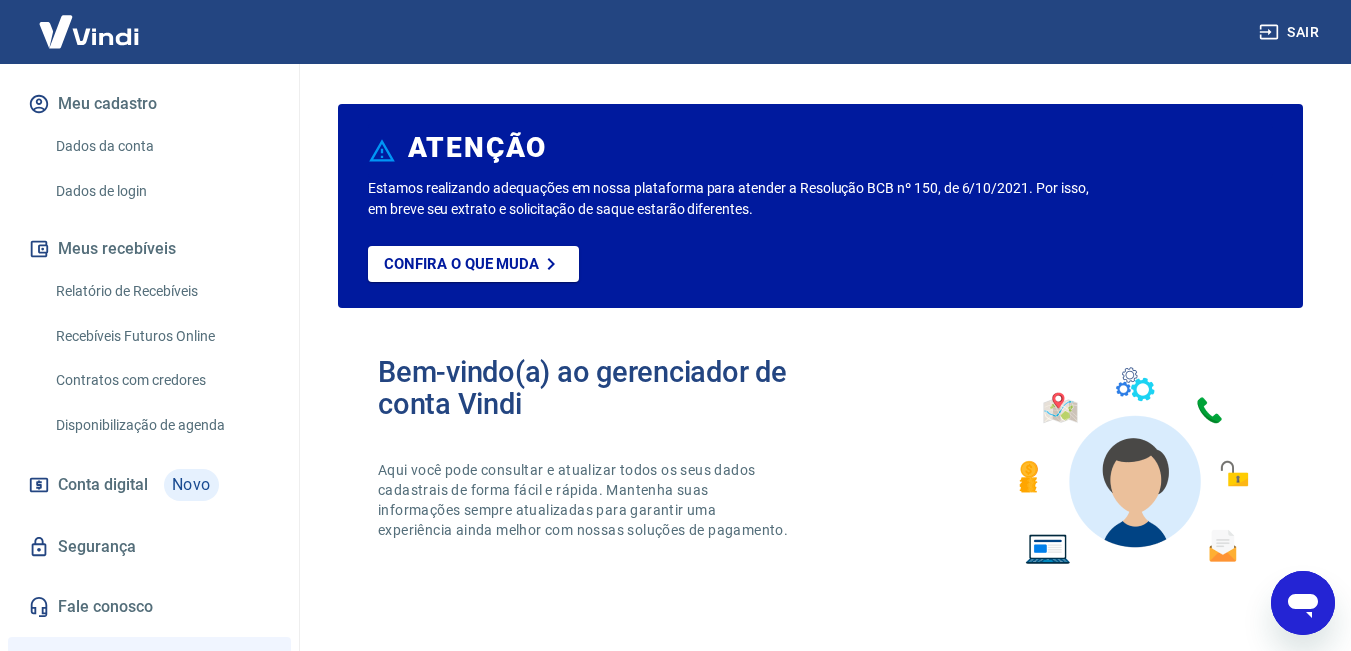 scroll, scrollTop: 287, scrollLeft: 0, axis: vertical 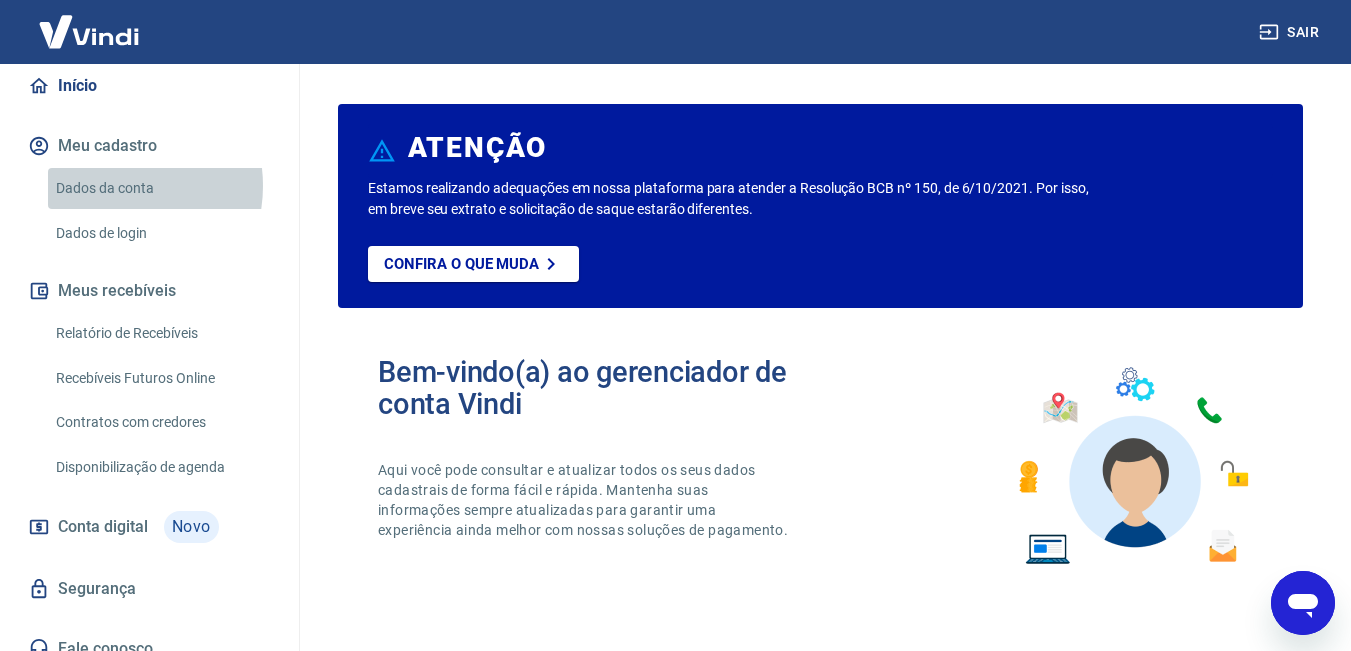 click on "Dados da conta" at bounding box center (161, 188) 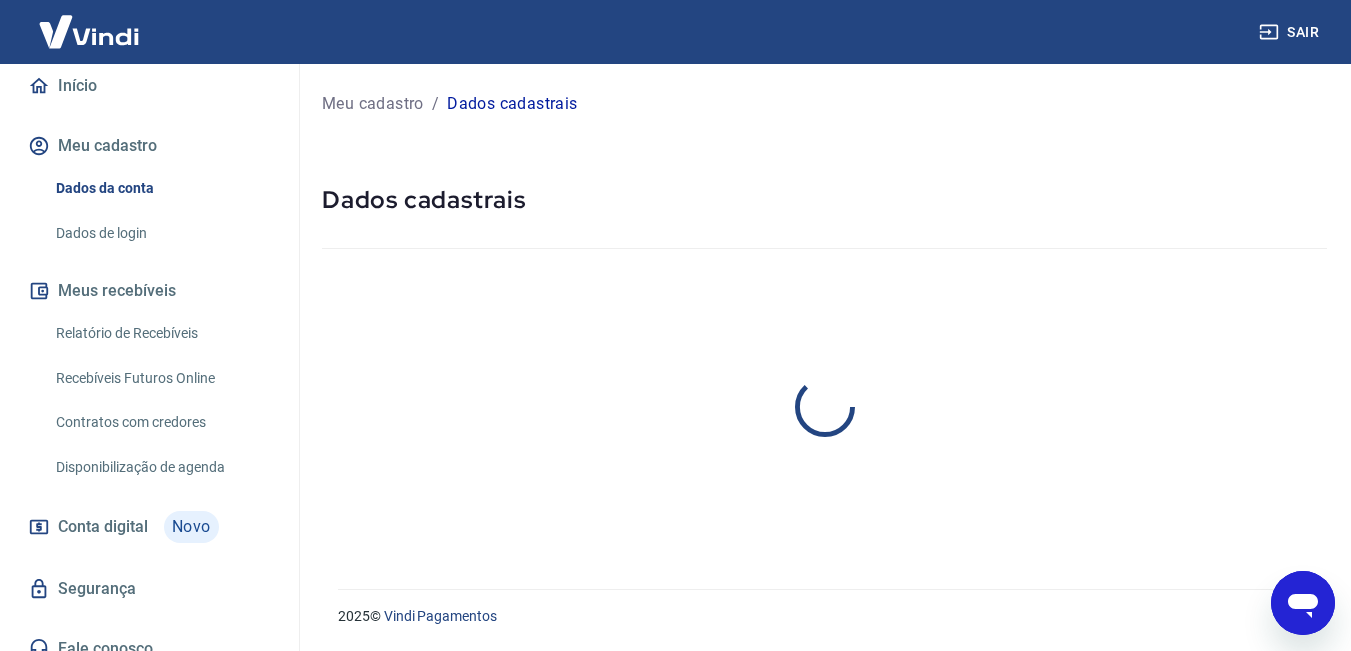 scroll, scrollTop: 0, scrollLeft: 0, axis: both 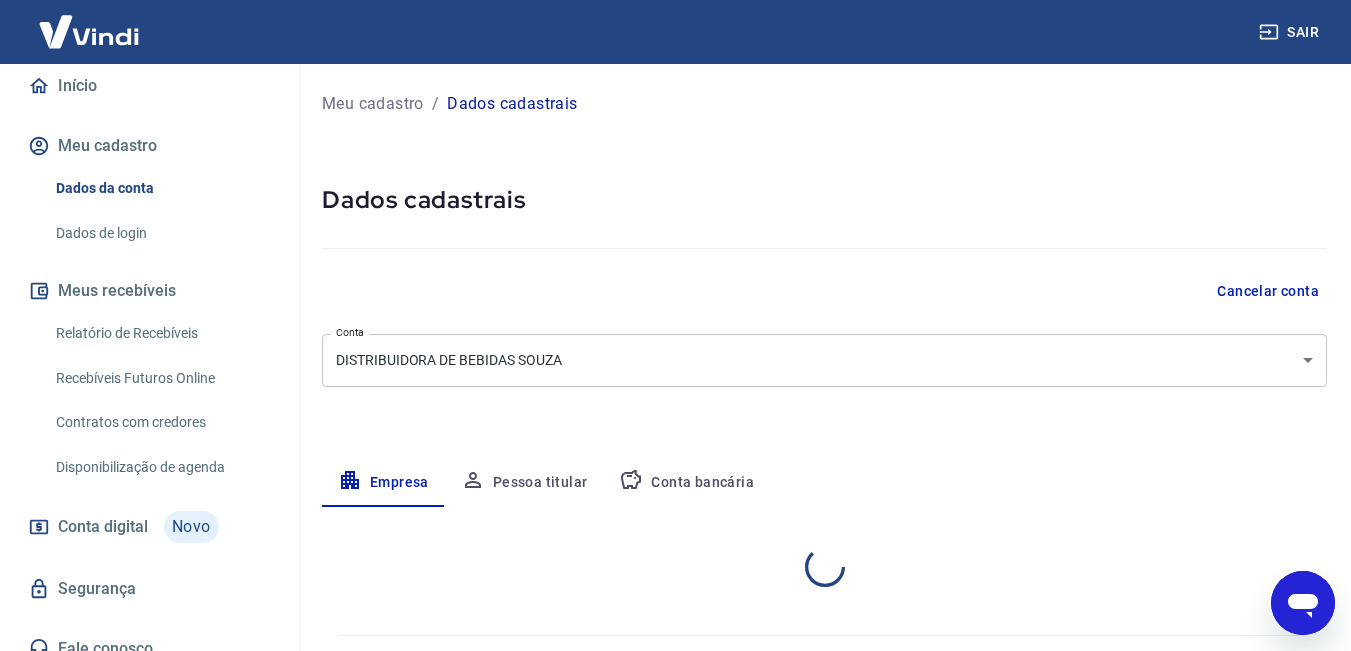 select on "MG" 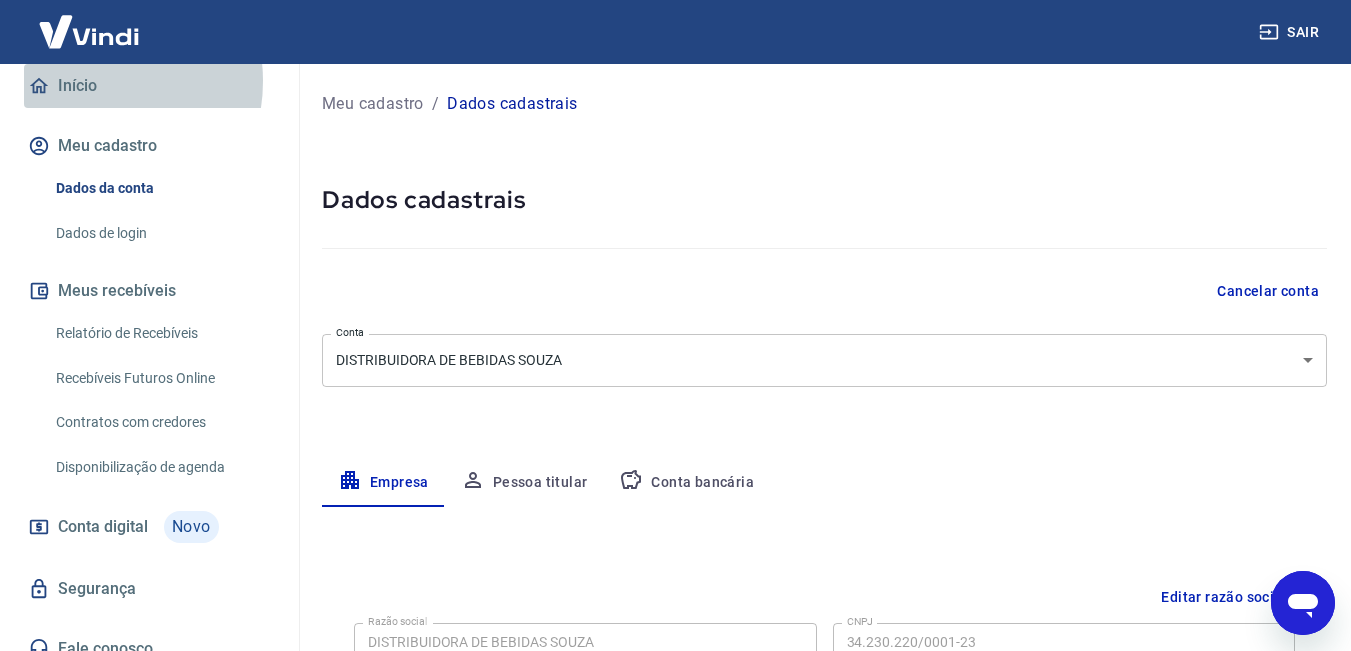 click on "Início" at bounding box center [149, 86] 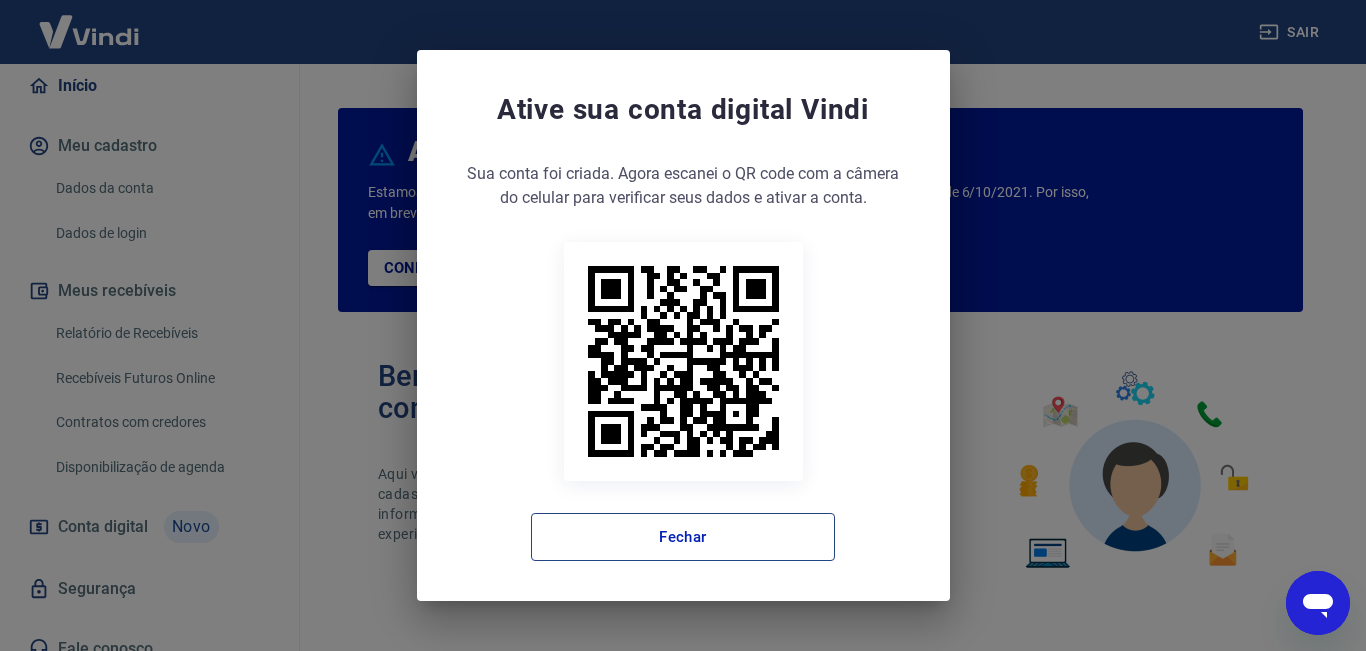 click on "Fechar" at bounding box center [683, 537] 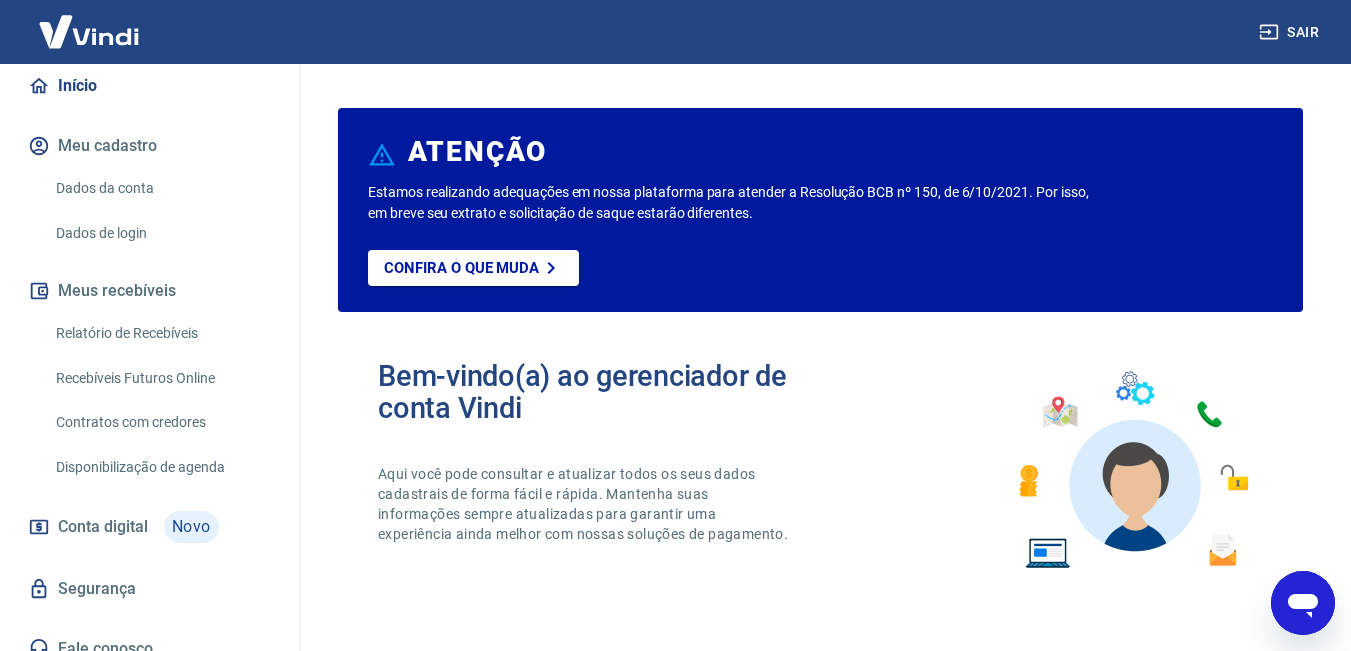 click on "Início" at bounding box center (149, 86) 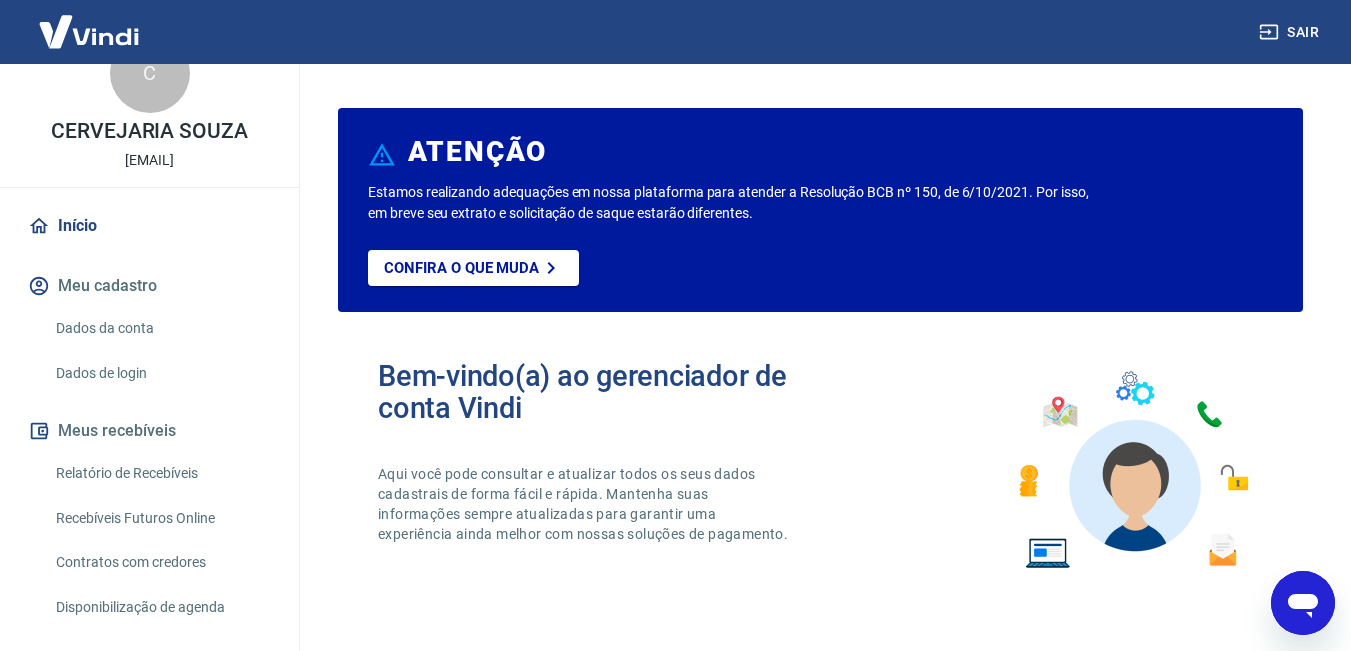 scroll, scrollTop: 0, scrollLeft: 0, axis: both 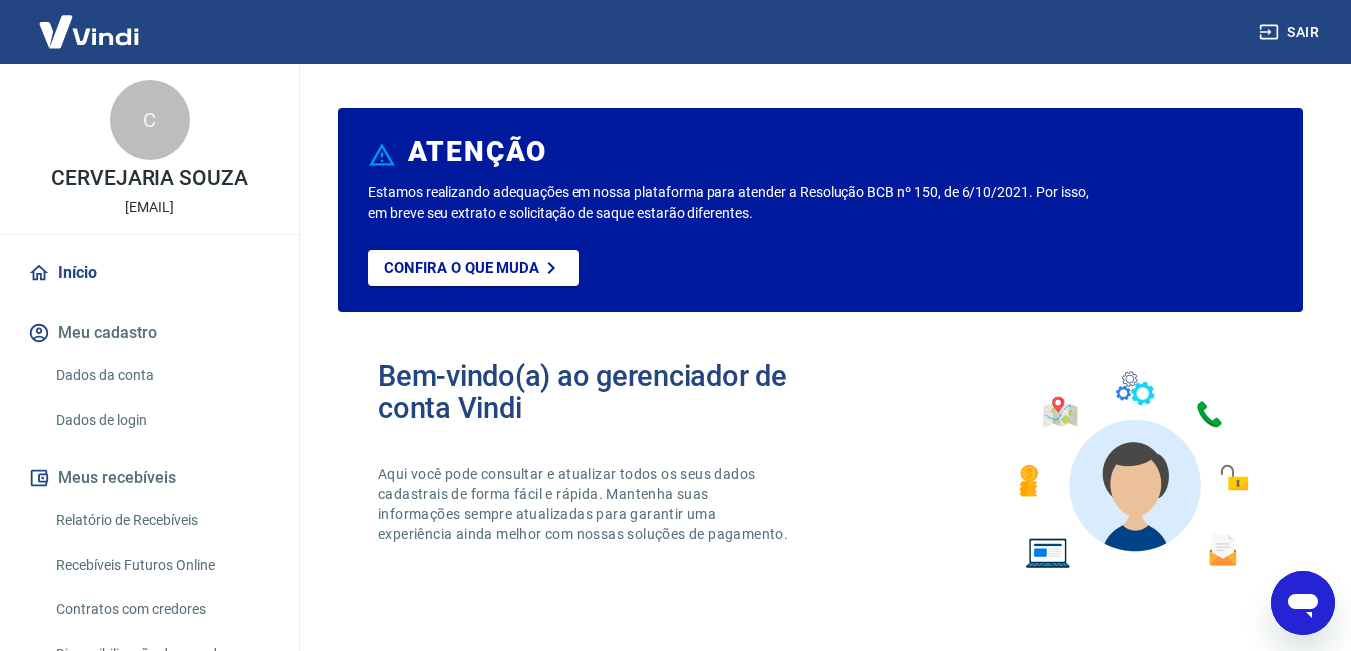 click on "Início" at bounding box center [149, 273] 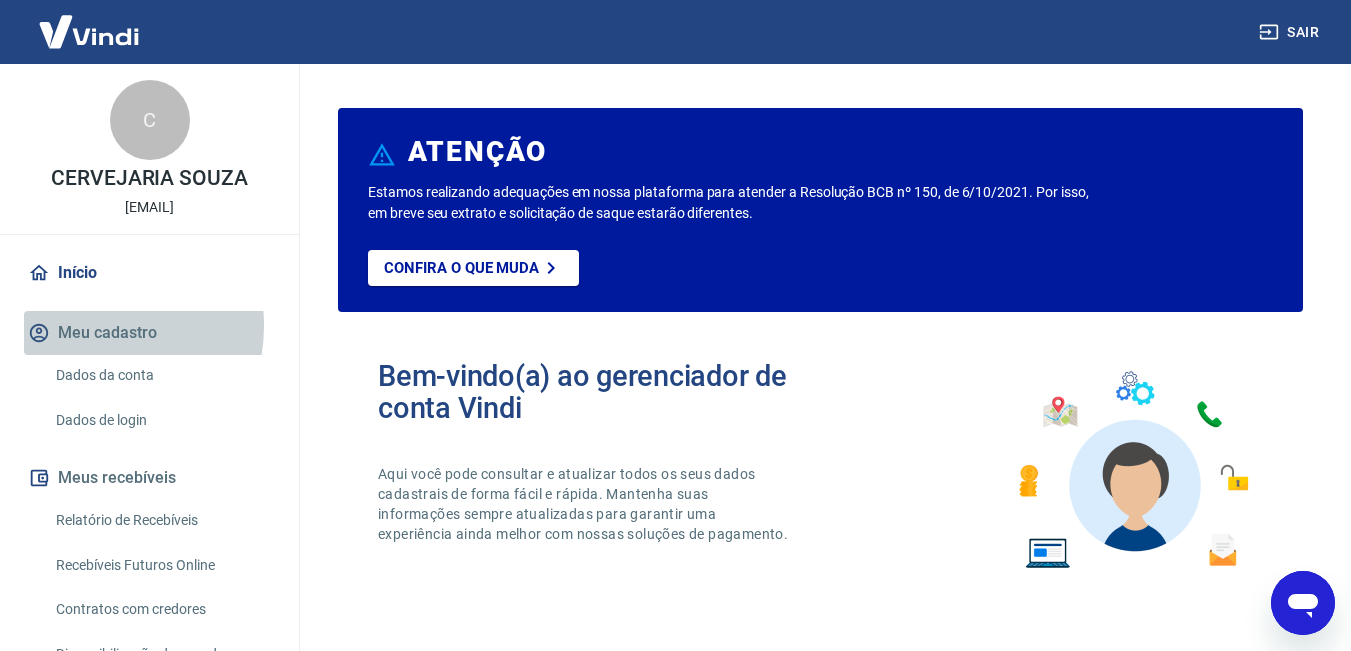 click on "Meu cadastro" at bounding box center (149, 333) 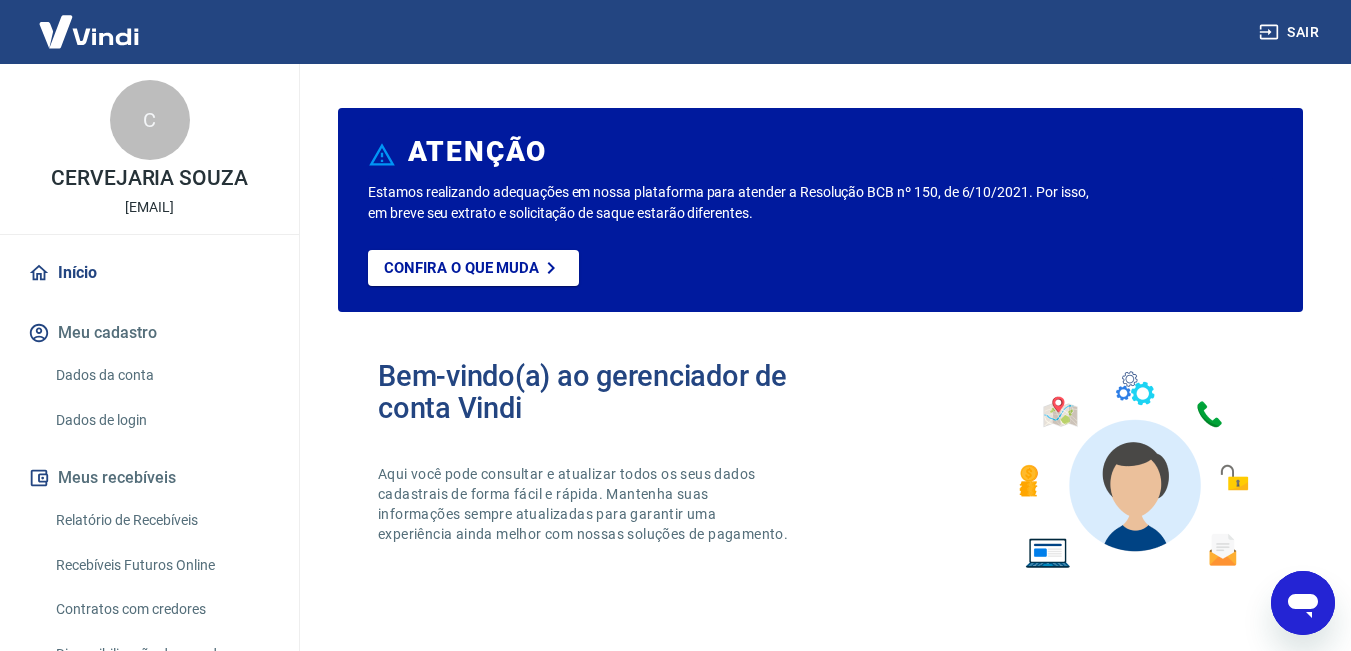 drag, startPoint x: 94, startPoint y: 519, endPoint x: 261, endPoint y: 262, distance: 306.49307 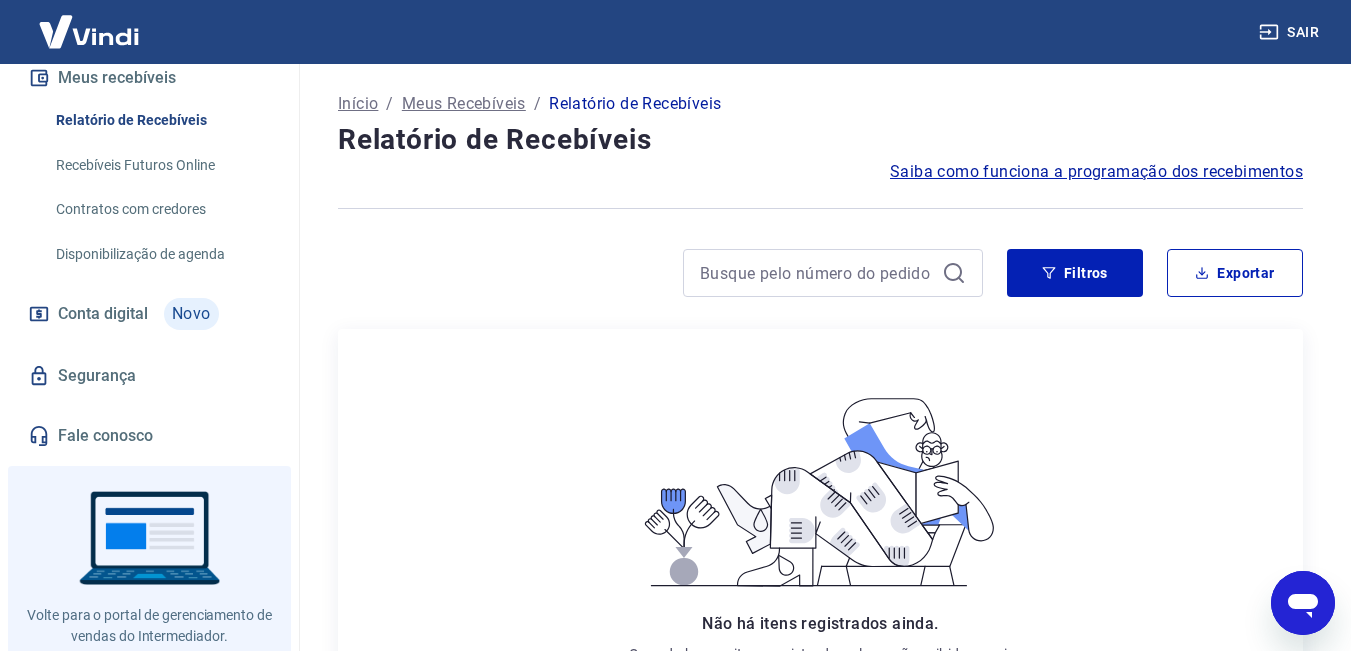 scroll, scrollTop: 434, scrollLeft: 0, axis: vertical 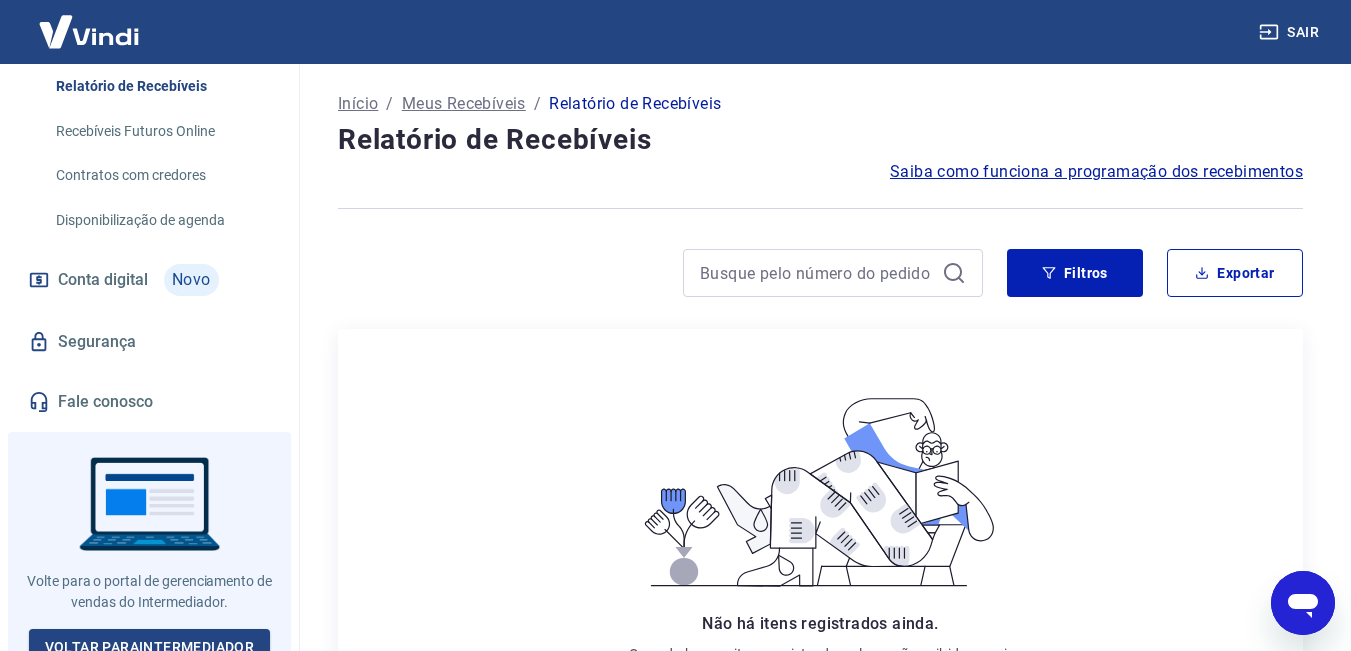 click on "Conta digital" at bounding box center (103, 280) 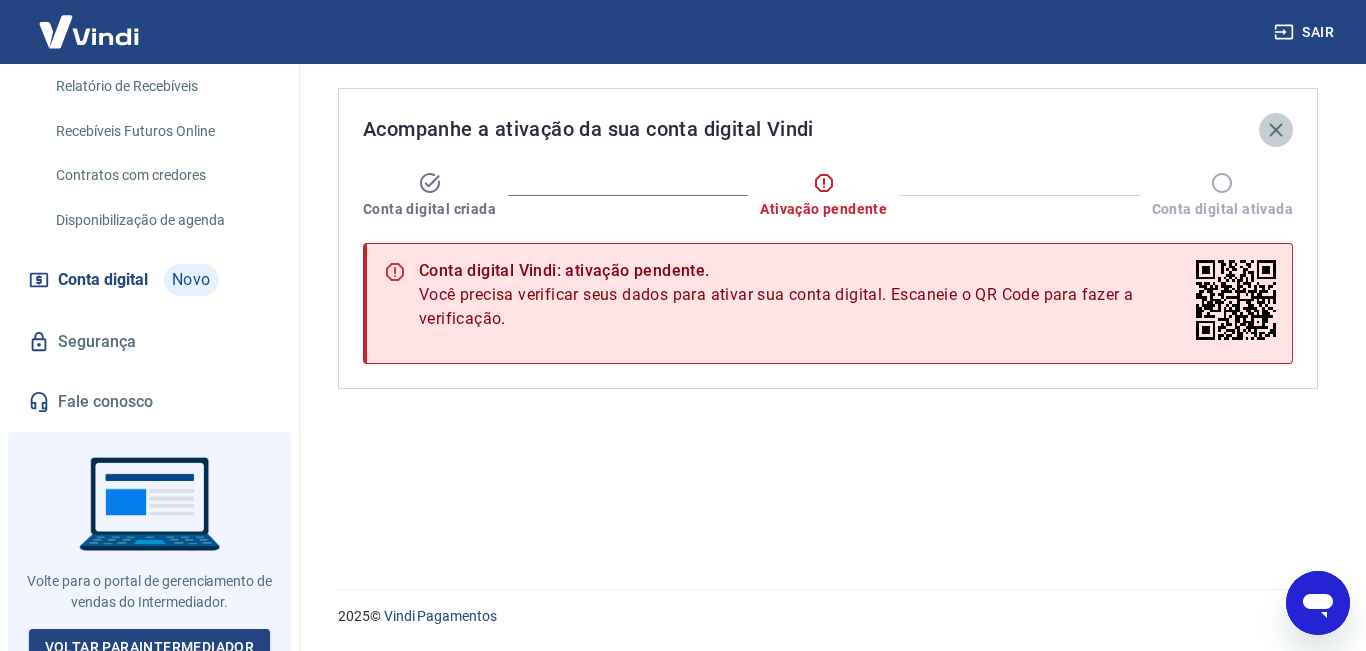 click 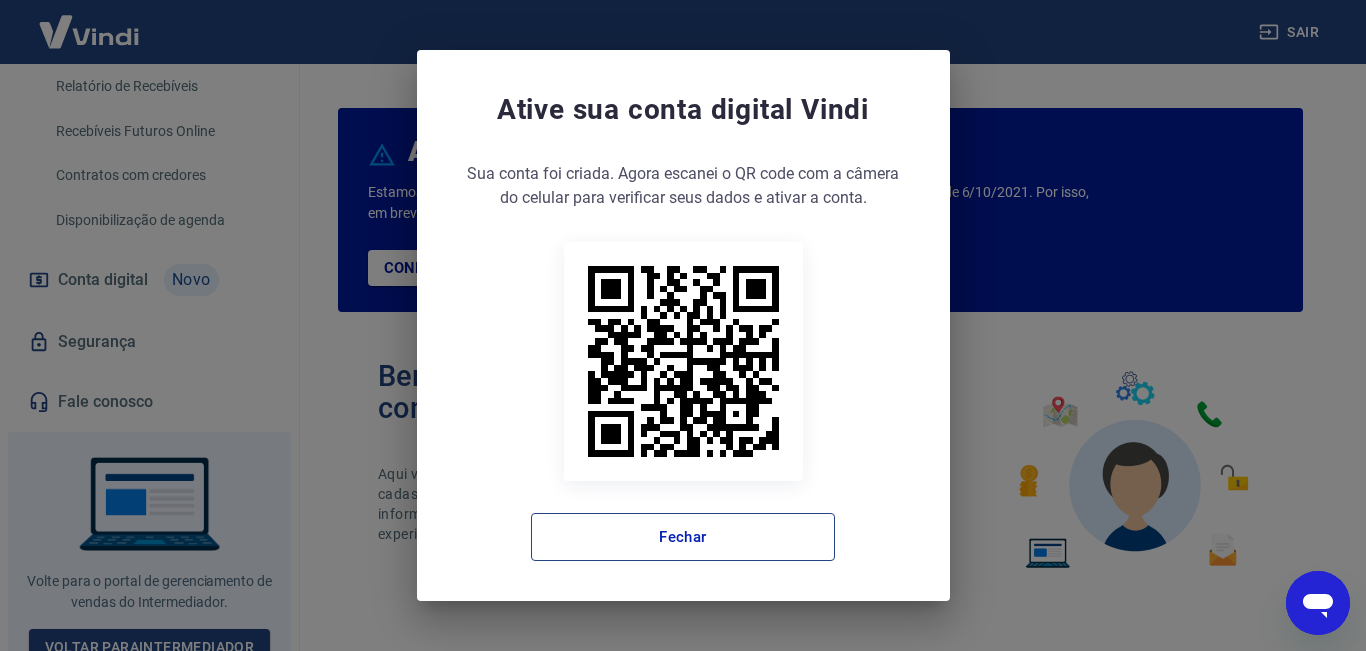 click on "Fechar" at bounding box center (683, 537) 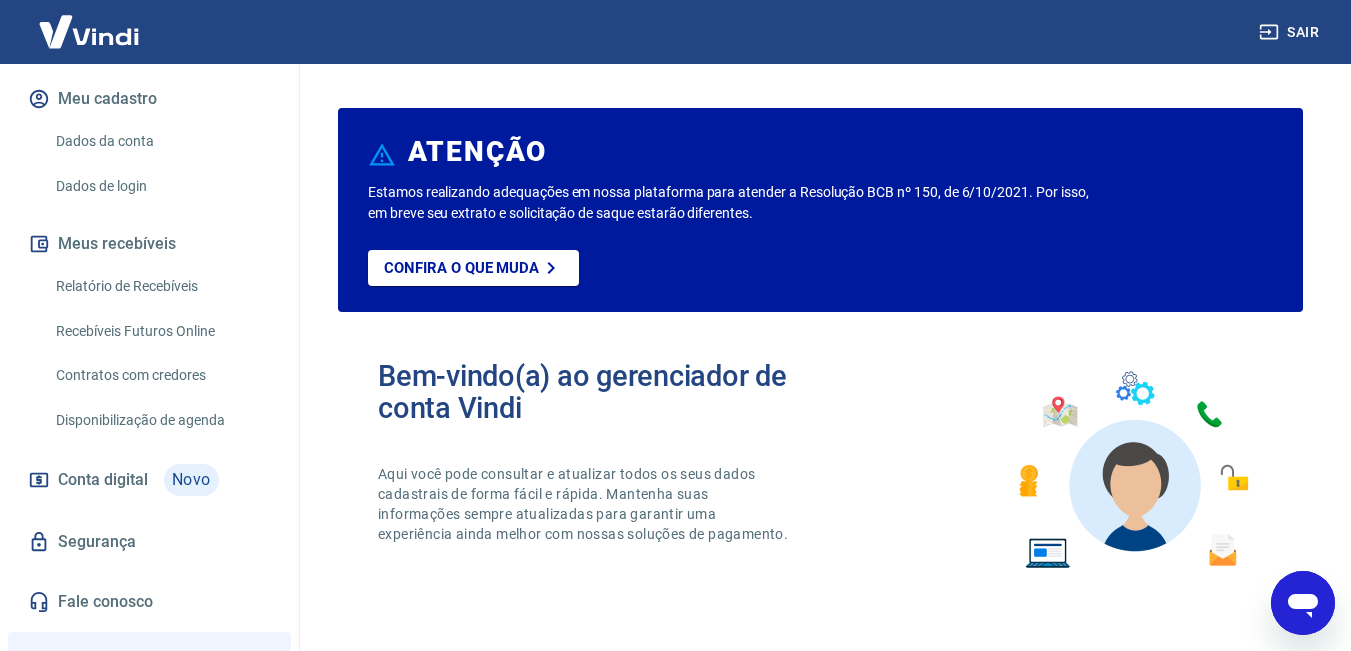 scroll, scrollTop: 0, scrollLeft: 0, axis: both 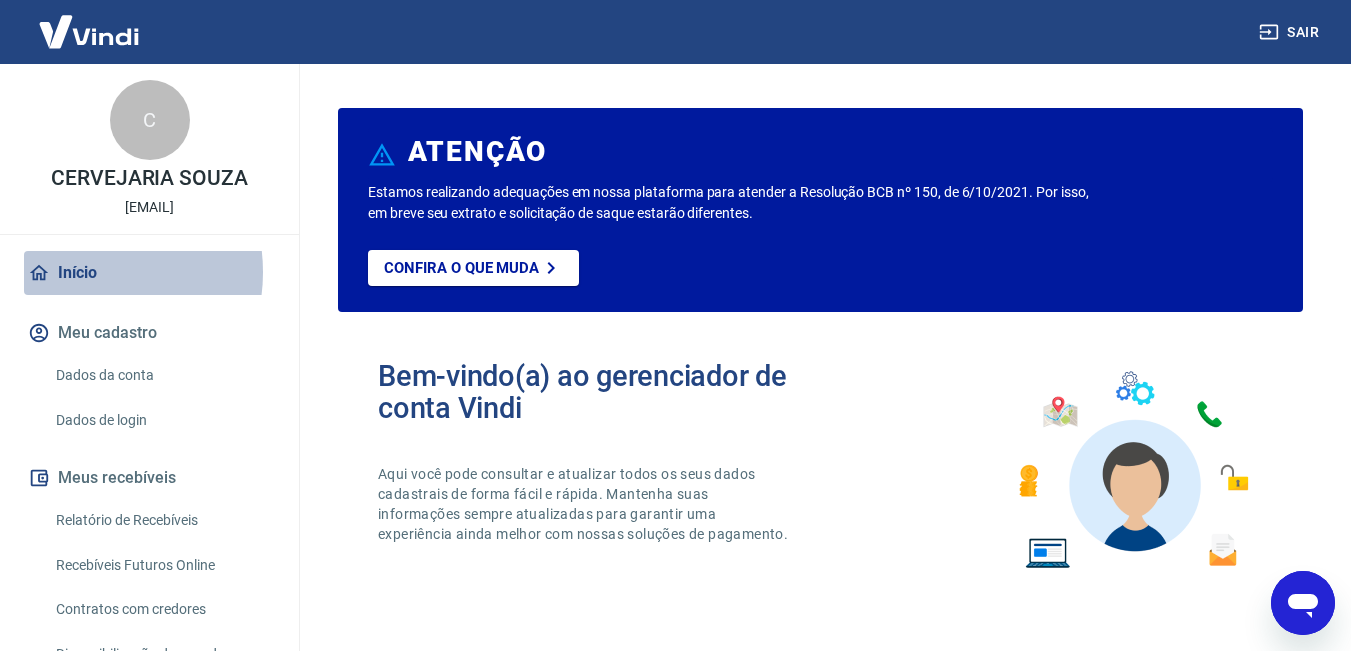 click on "Início" at bounding box center (149, 273) 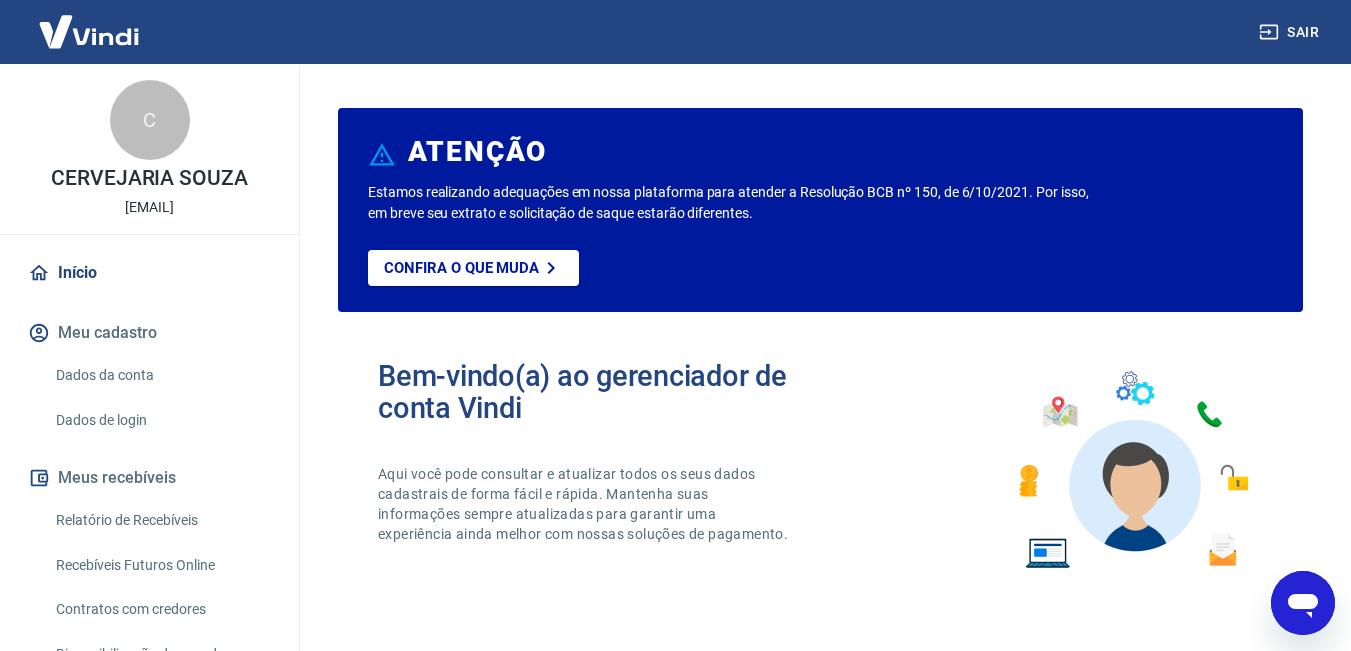 click on "Relatório de Recebíveis" at bounding box center [161, 520] 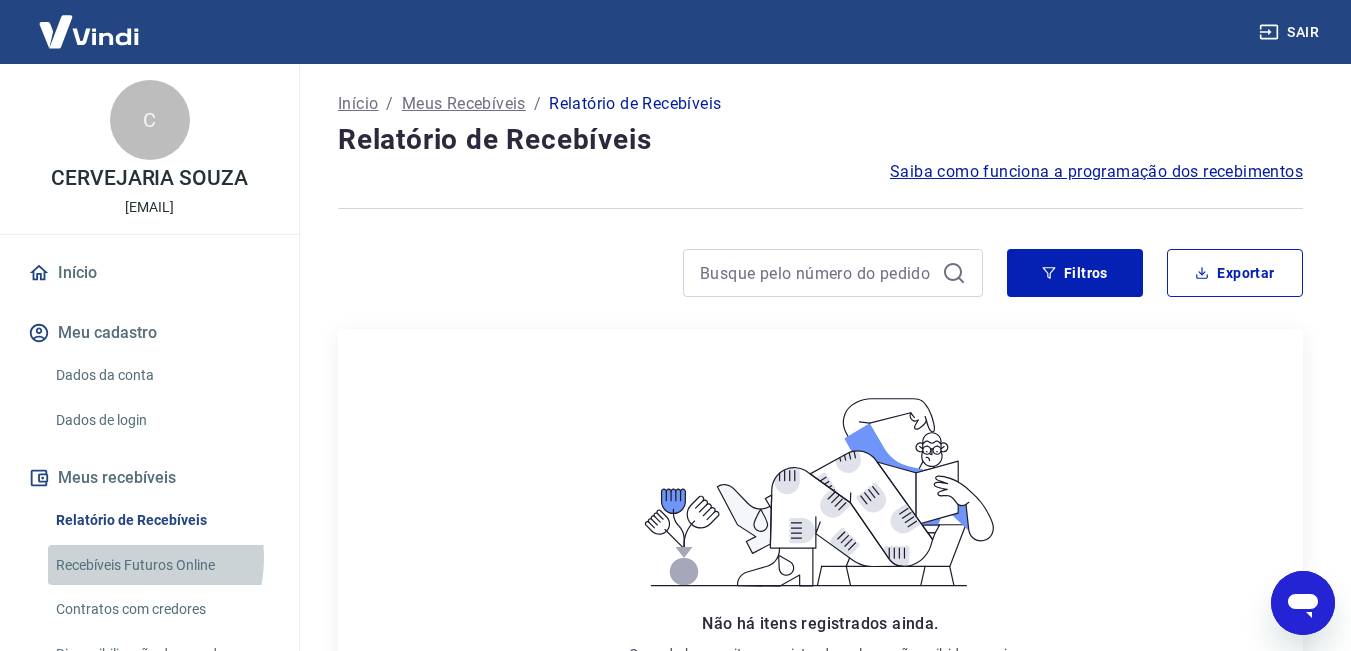 click on "Recebíveis Futuros Online" at bounding box center [161, 565] 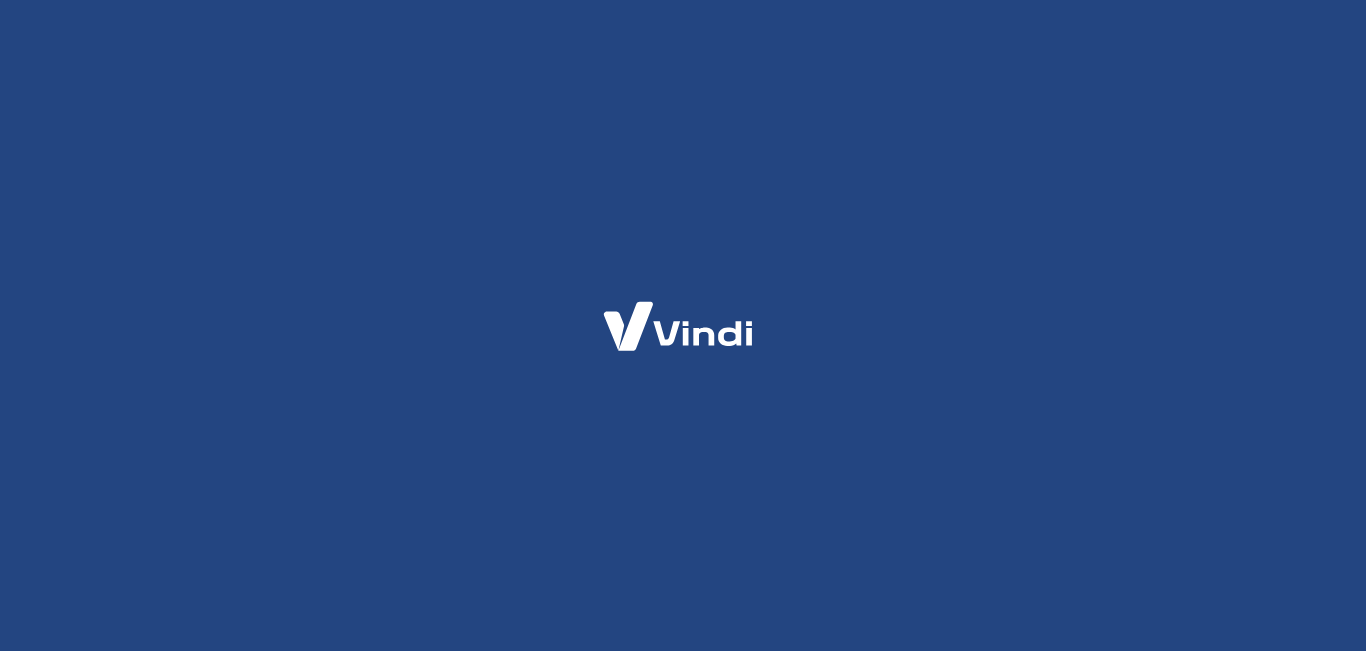 scroll, scrollTop: 0, scrollLeft: 0, axis: both 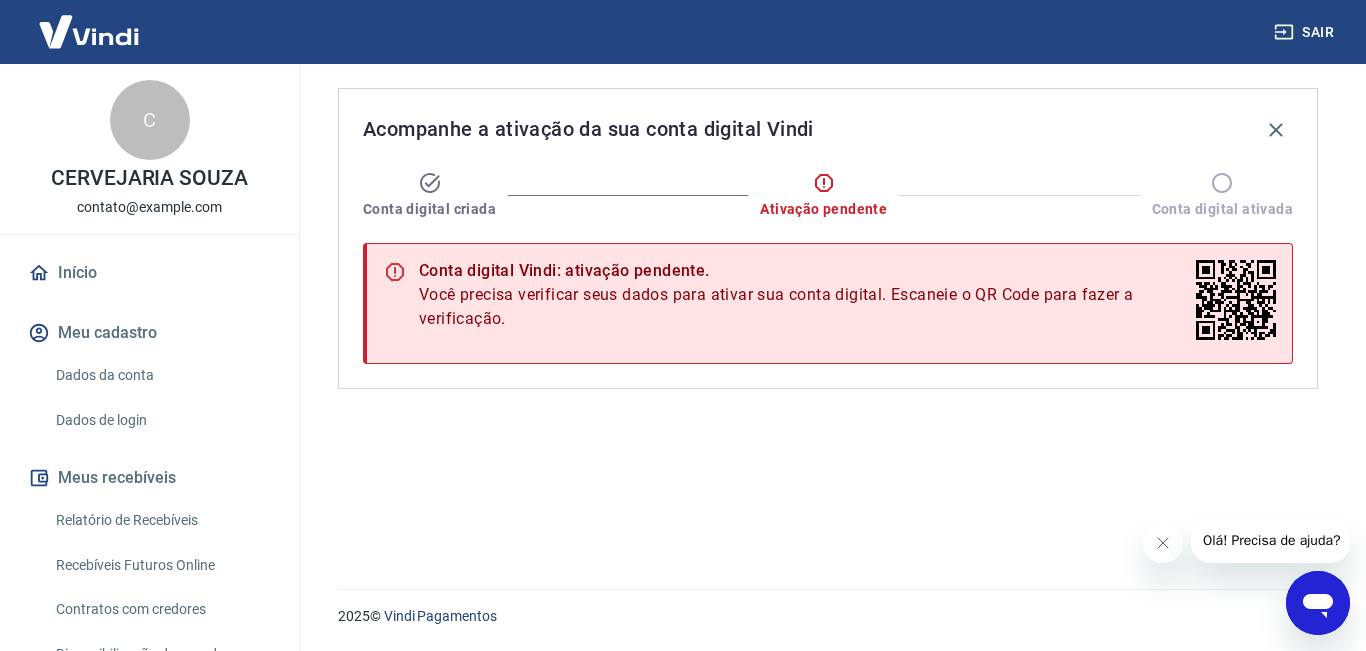 click on "Relatório de Recebíveis" at bounding box center (161, 520) 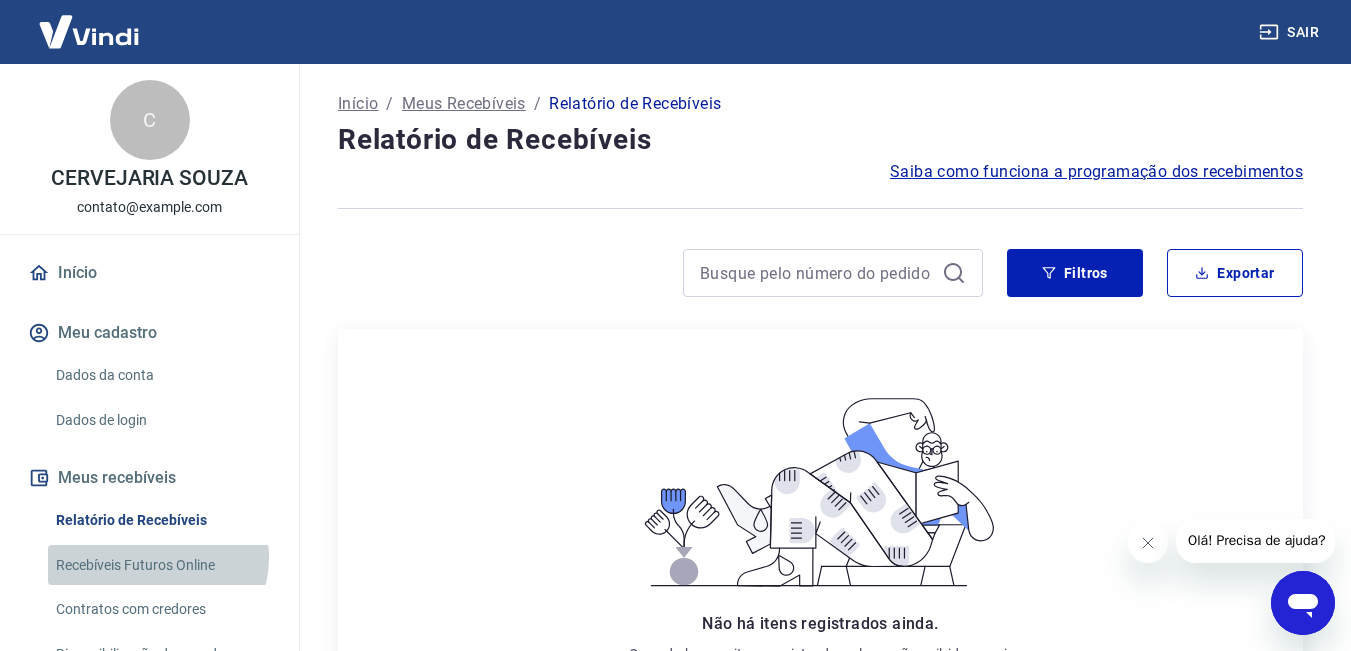 click on "Recebíveis Futuros Online" at bounding box center [161, 565] 